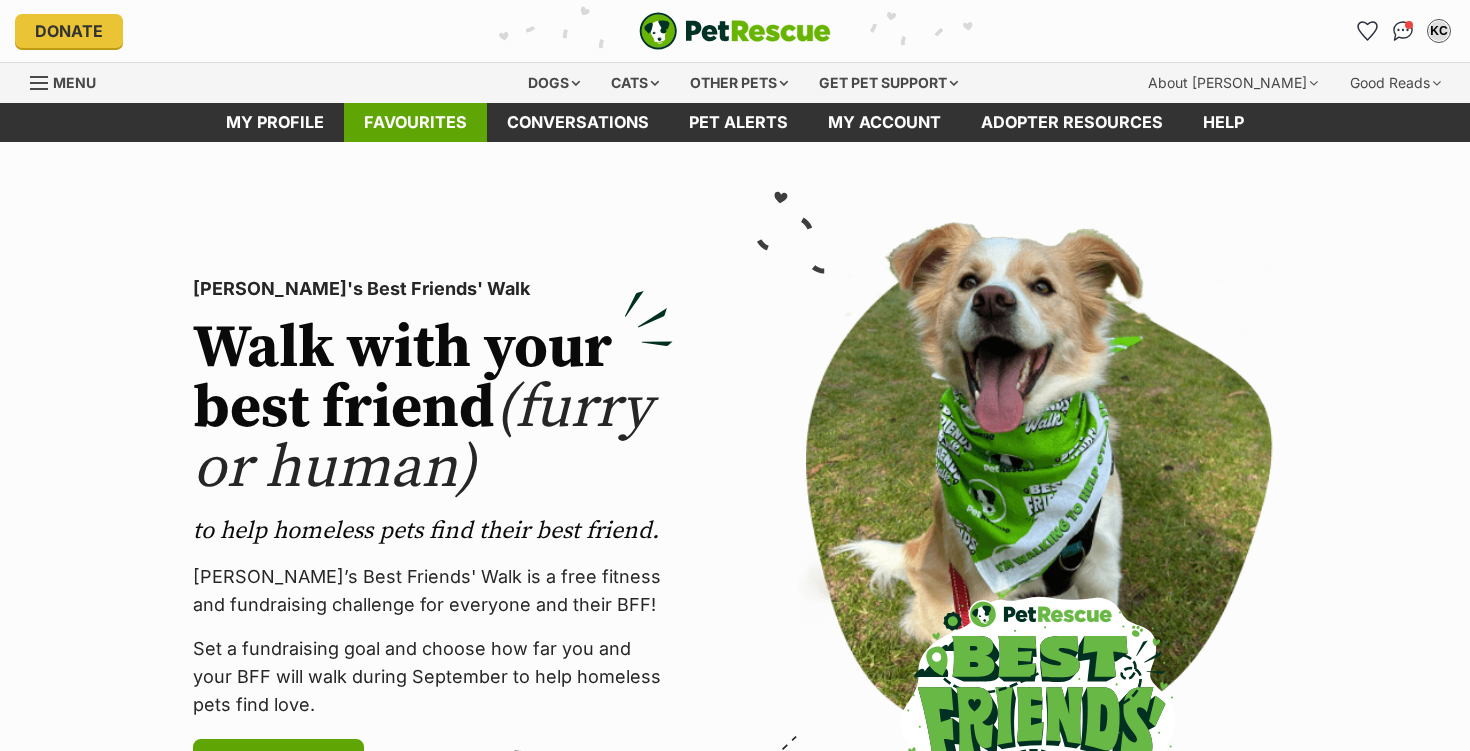 scroll, scrollTop: 0, scrollLeft: 0, axis: both 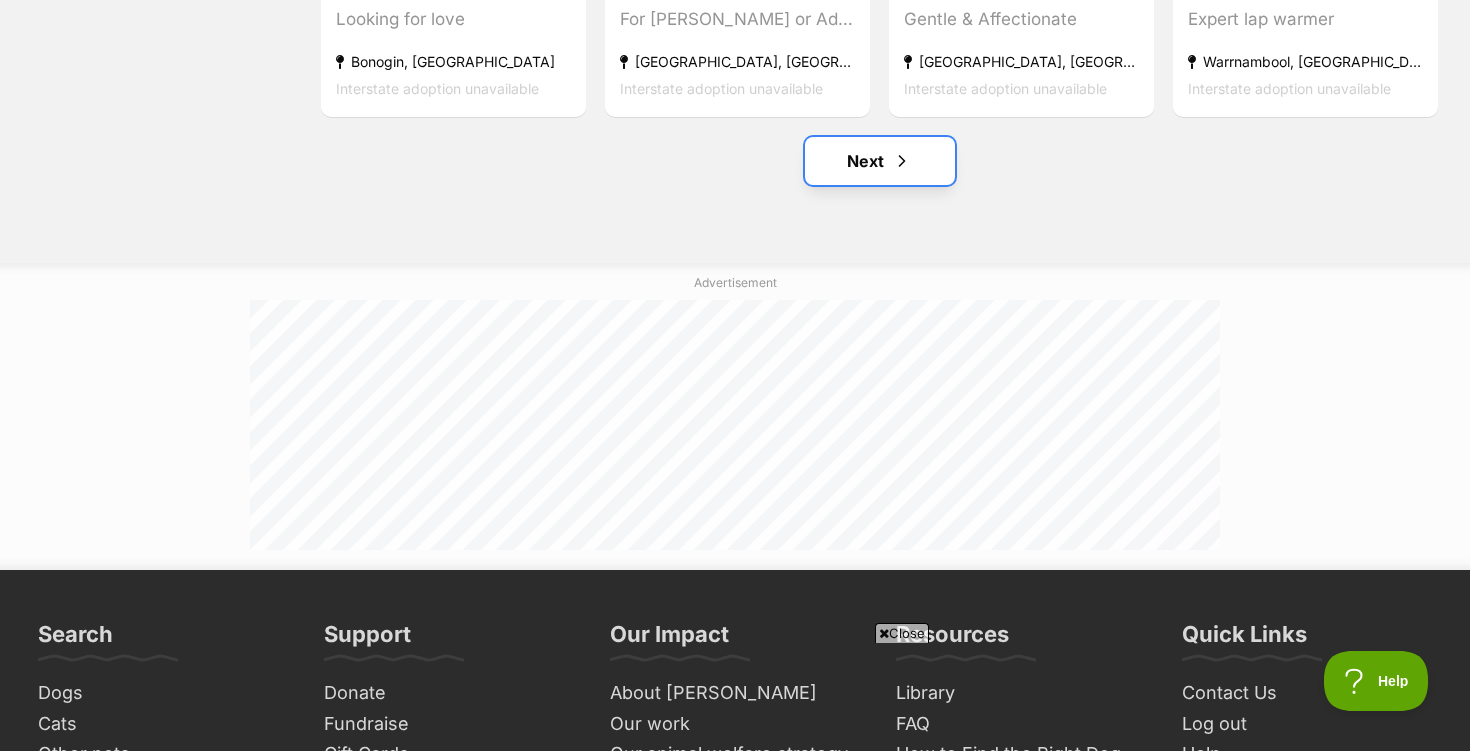 click on "Next" at bounding box center [880, 161] 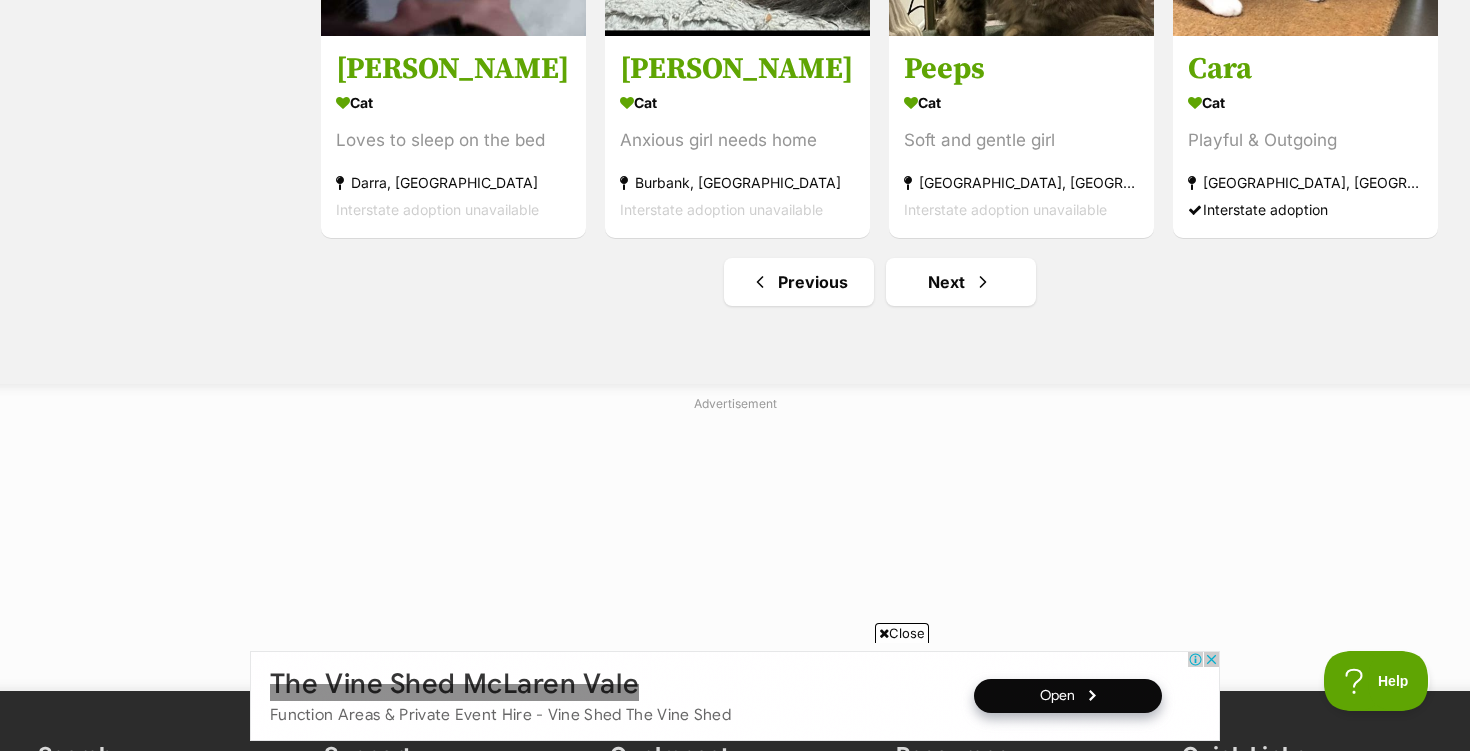 scroll, scrollTop: 2588, scrollLeft: 0, axis: vertical 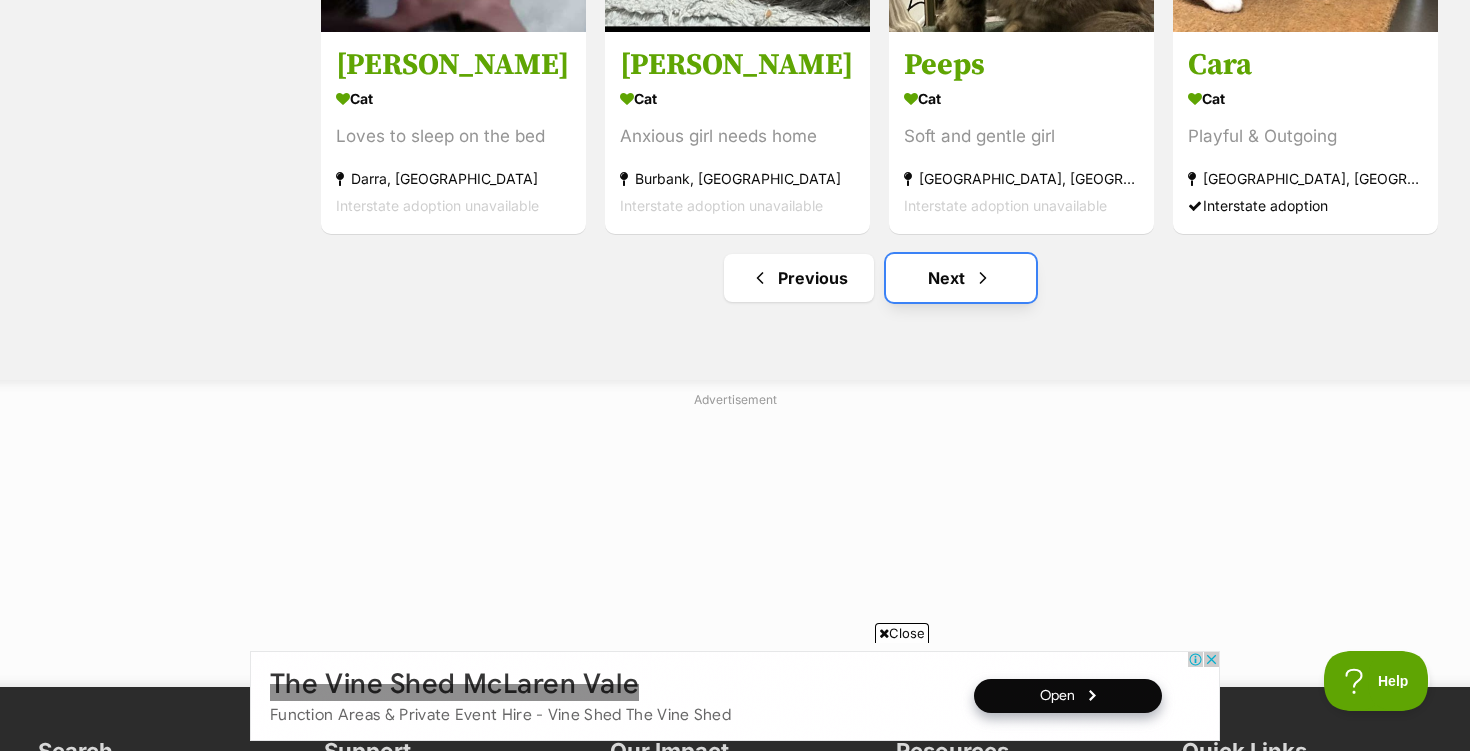 click on "Next" at bounding box center (961, 278) 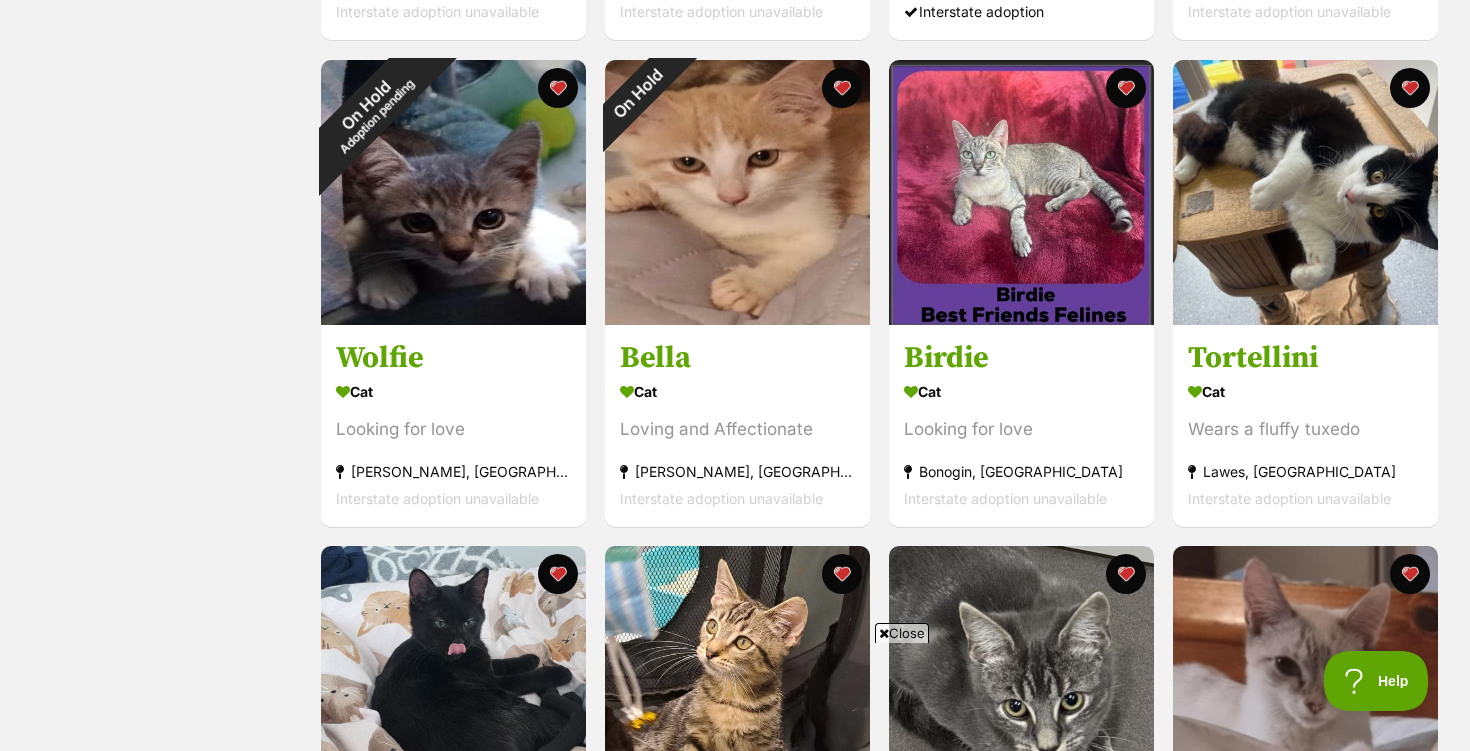 scroll, scrollTop: 880, scrollLeft: 0, axis: vertical 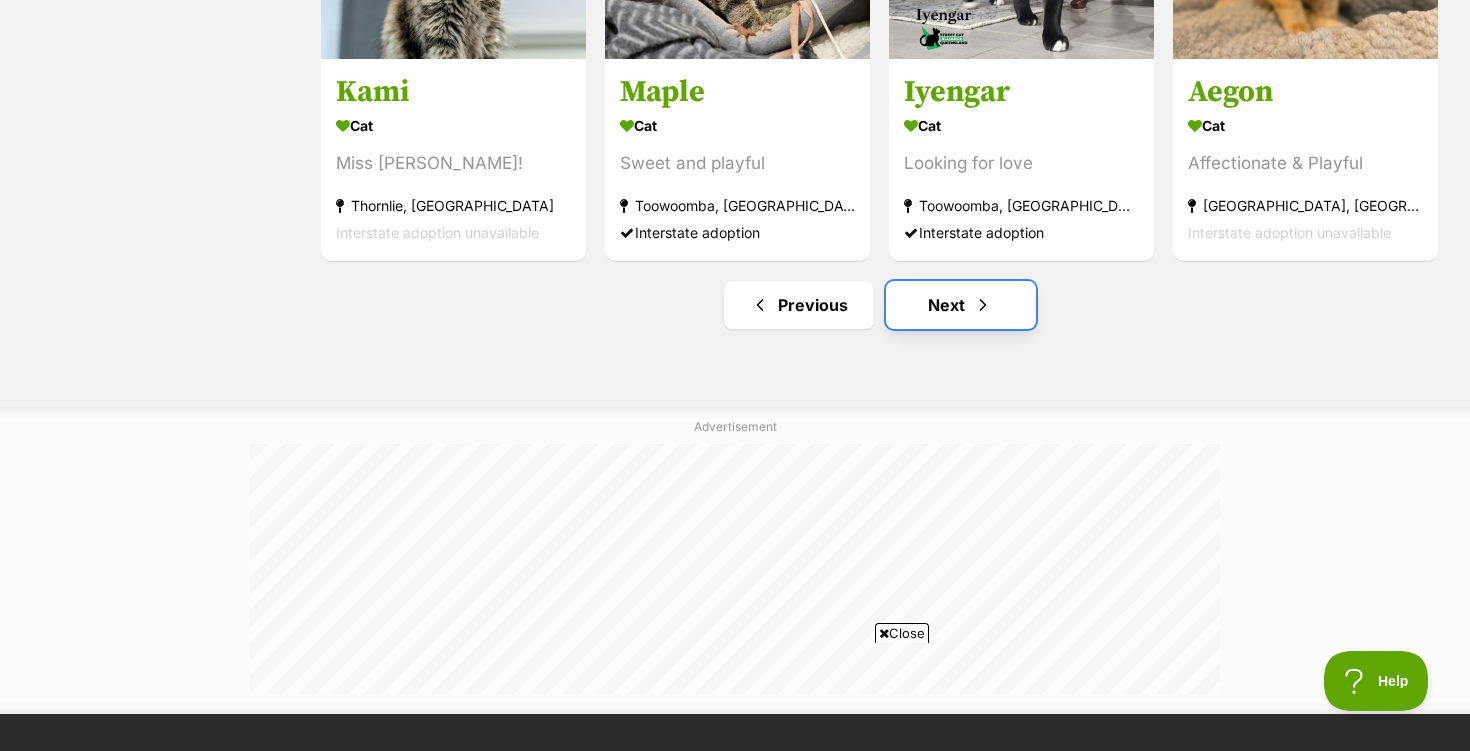 click on "Next" at bounding box center [961, 305] 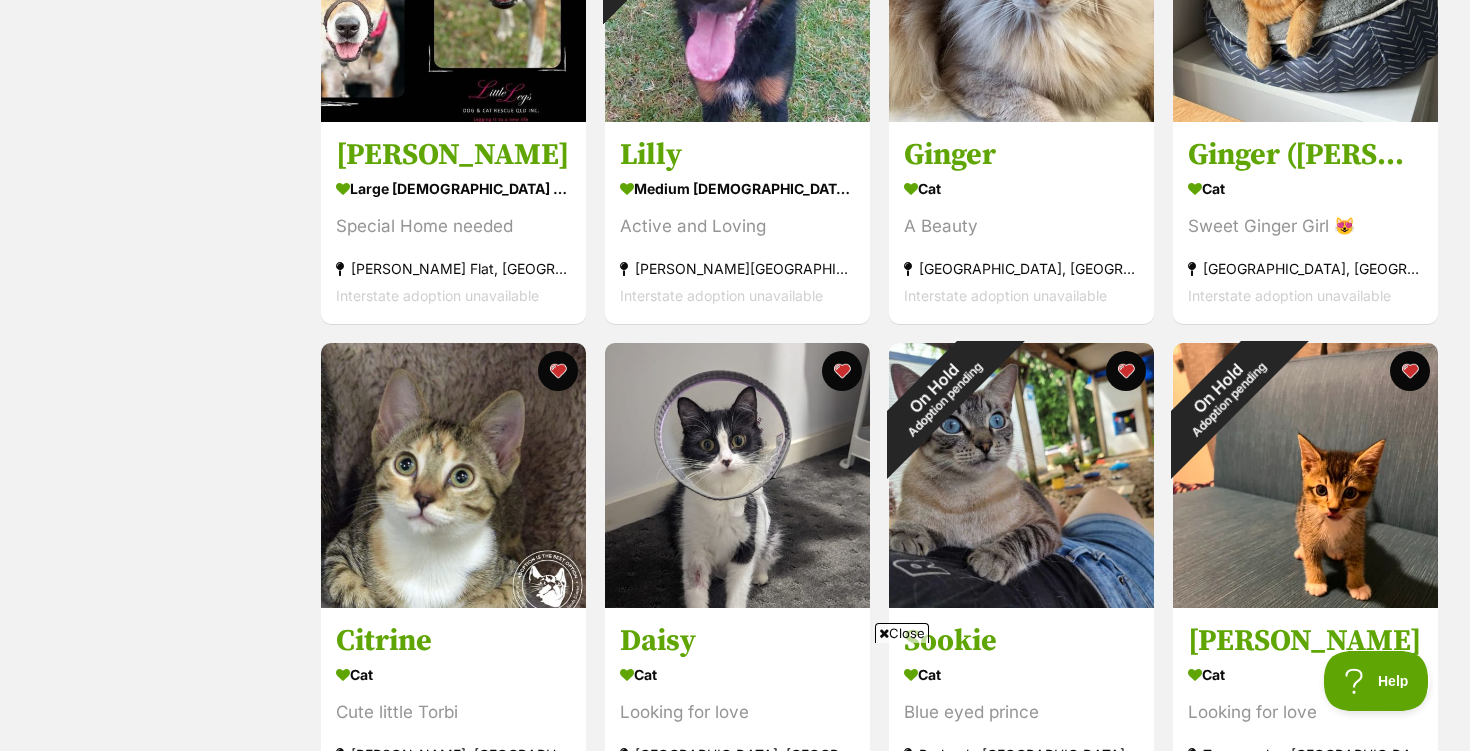 scroll, scrollTop: 1049, scrollLeft: 0, axis: vertical 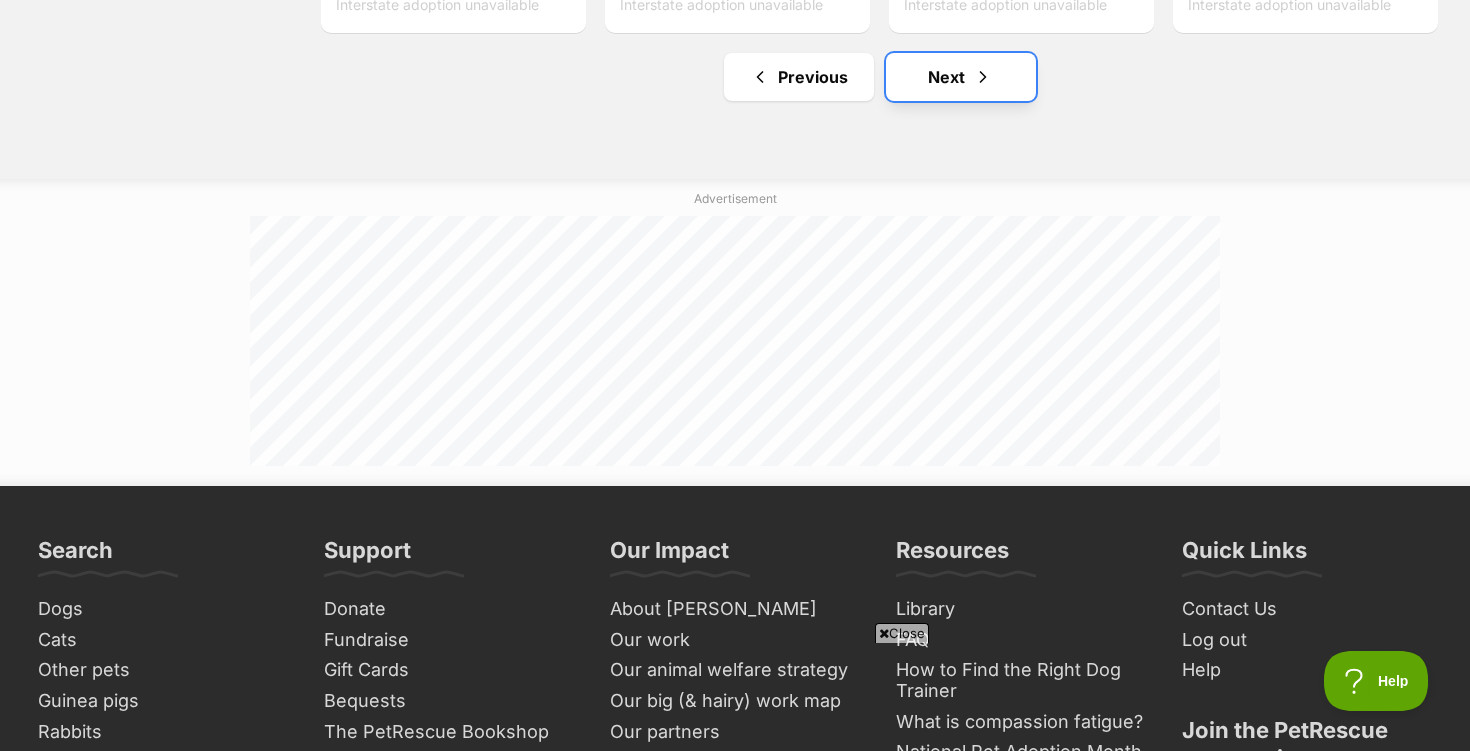 click on "Next" at bounding box center [961, 77] 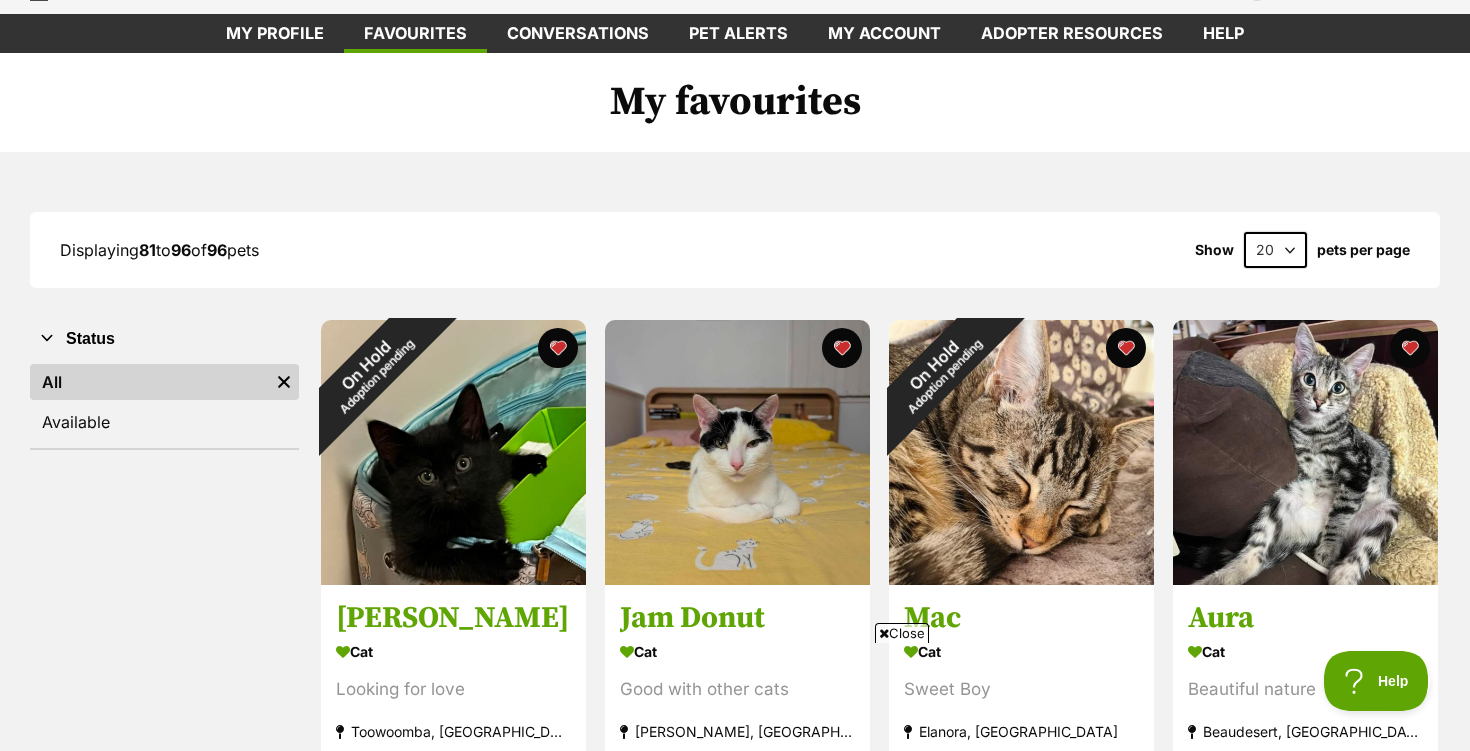 scroll, scrollTop: 0, scrollLeft: 0, axis: both 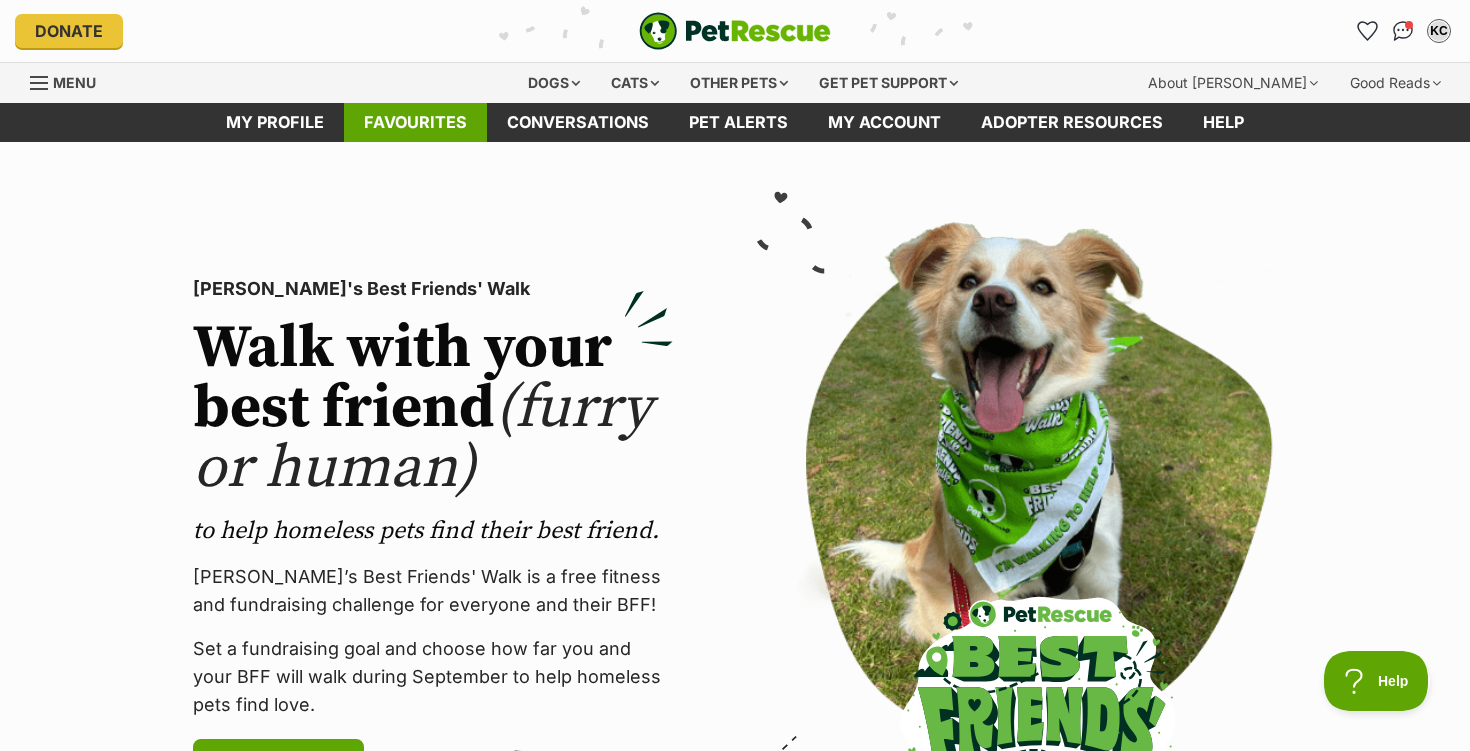 click on "Favourites" at bounding box center [415, 122] 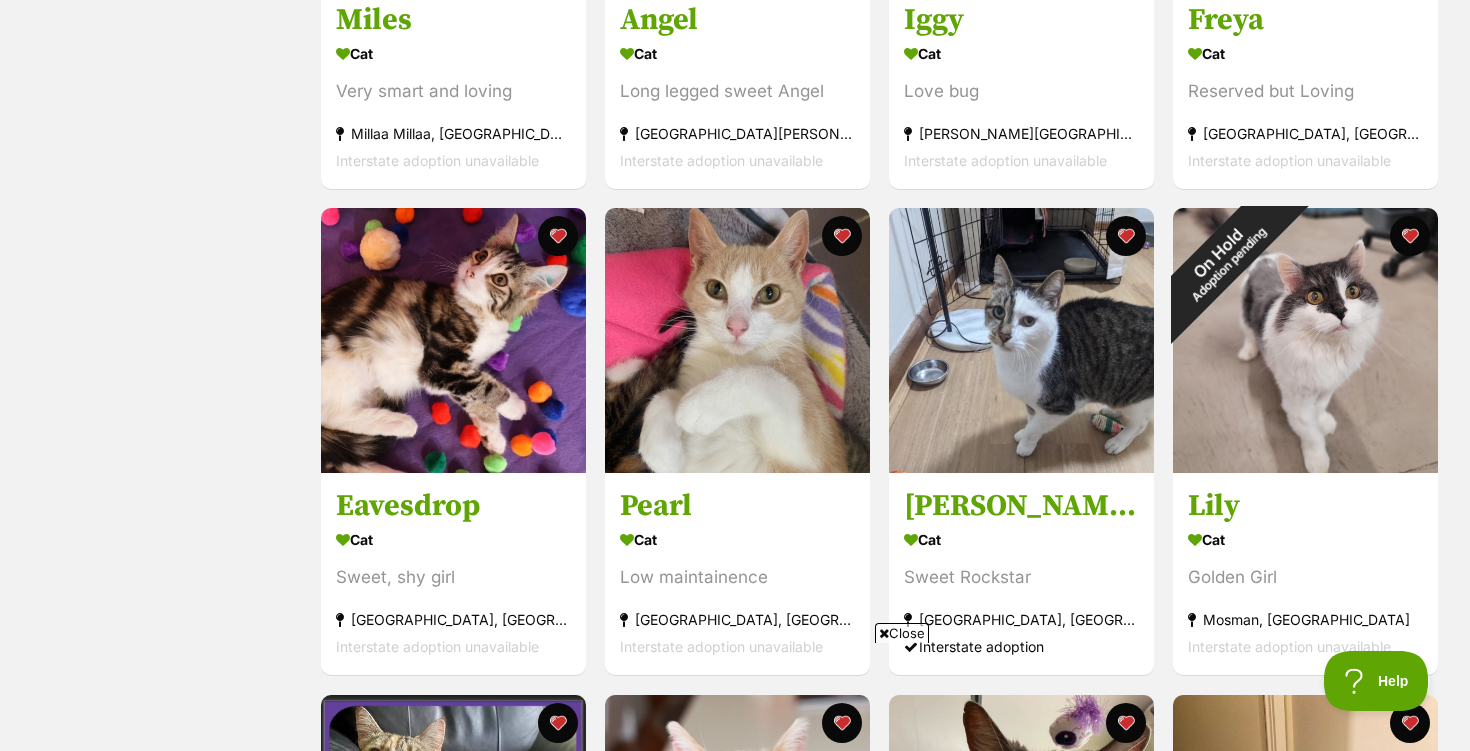 scroll, scrollTop: 1657, scrollLeft: 0, axis: vertical 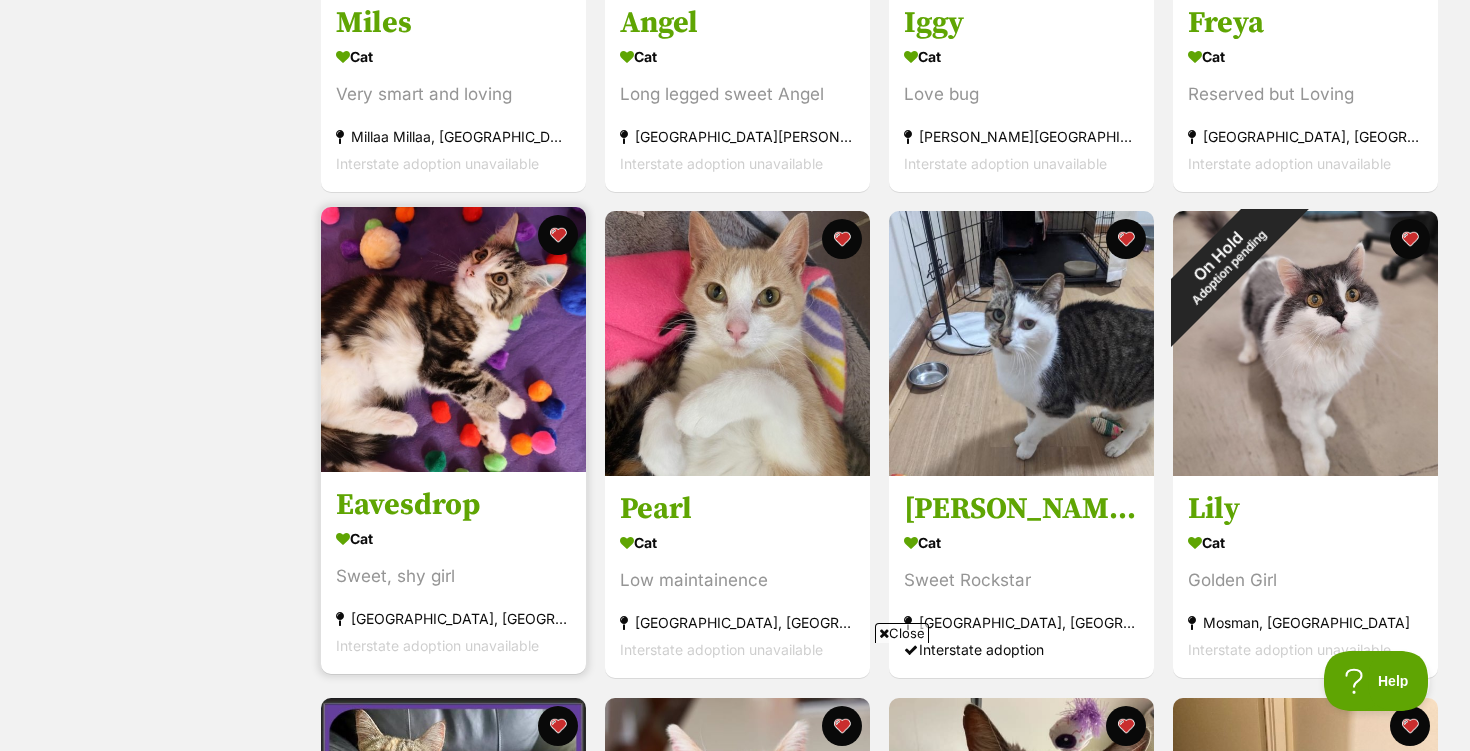 click at bounding box center (453, 339) 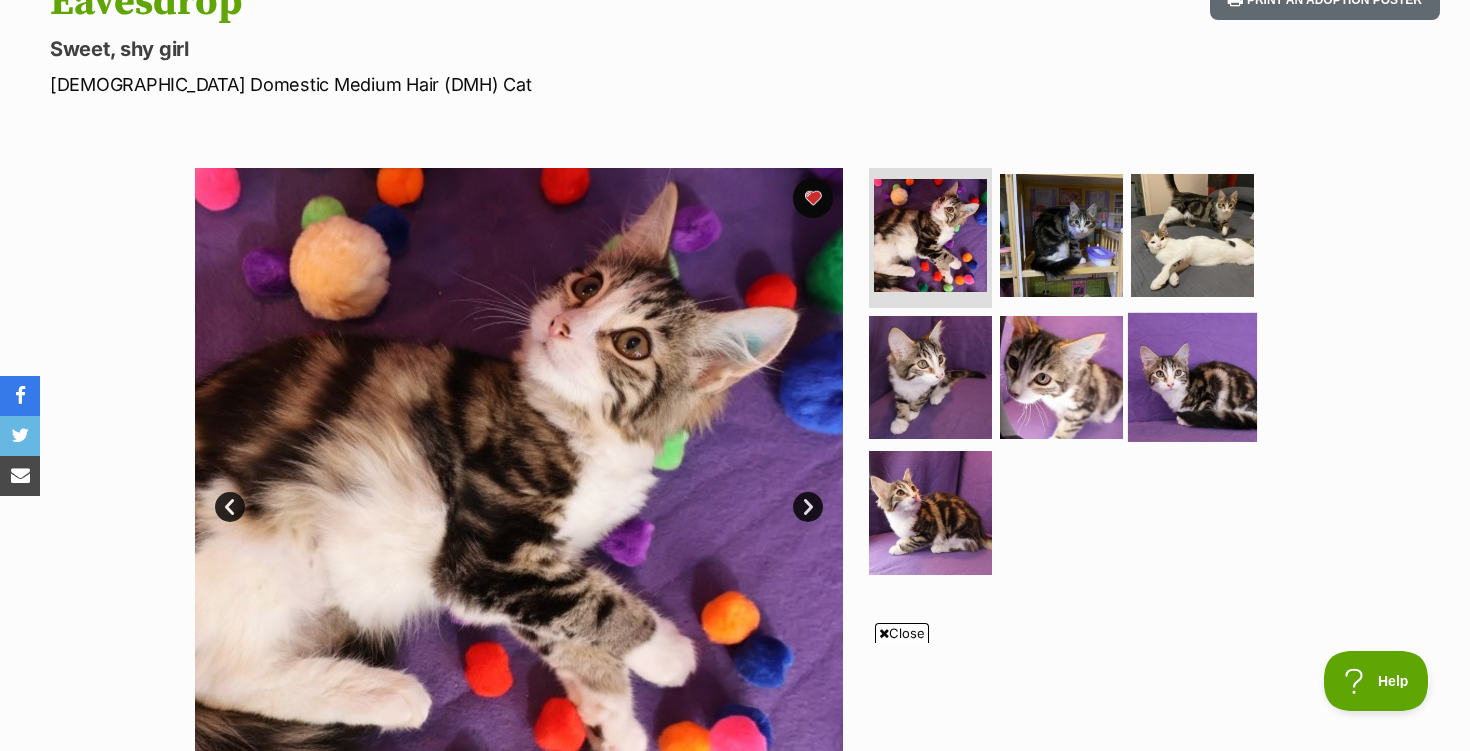 scroll, scrollTop: 0, scrollLeft: 0, axis: both 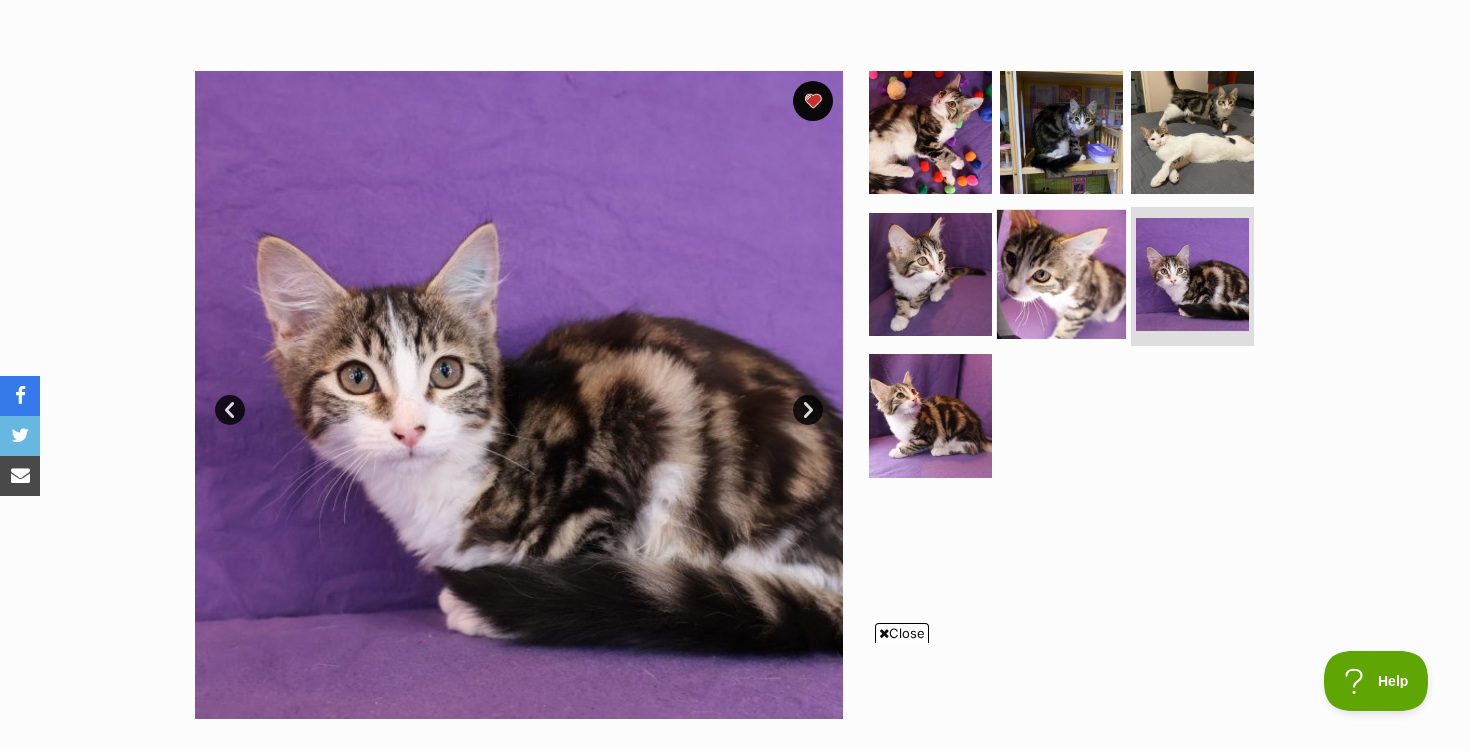 click at bounding box center [1061, 273] 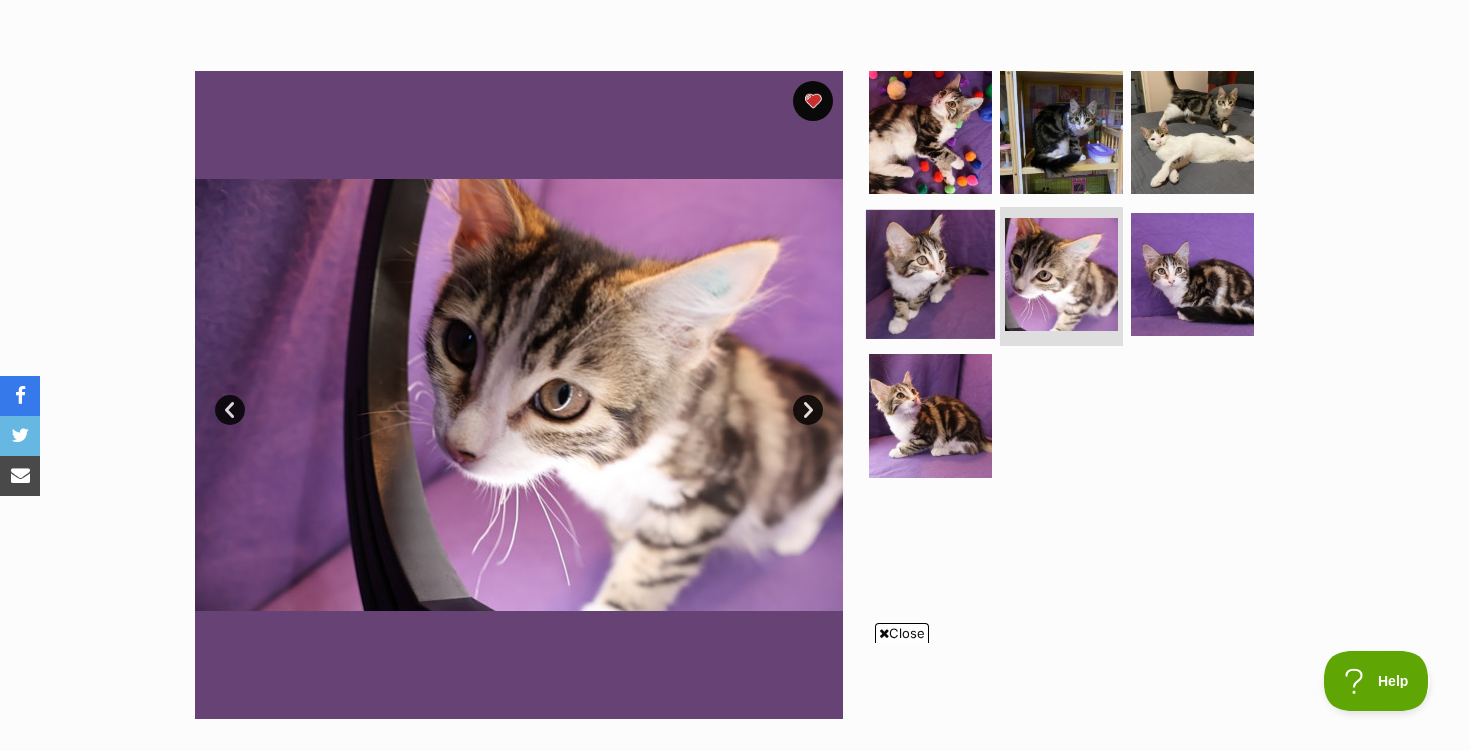click at bounding box center (930, 273) 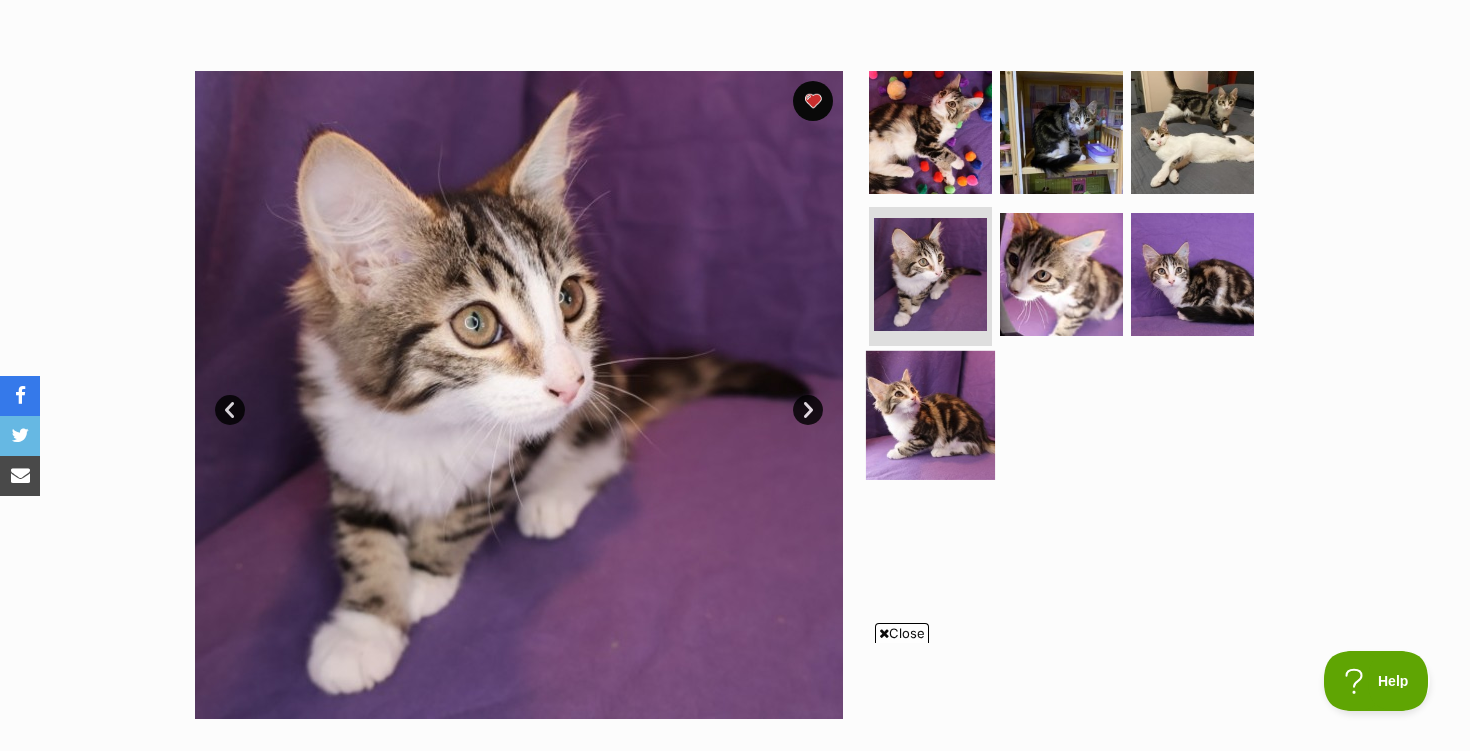 click at bounding box center [930, 415] 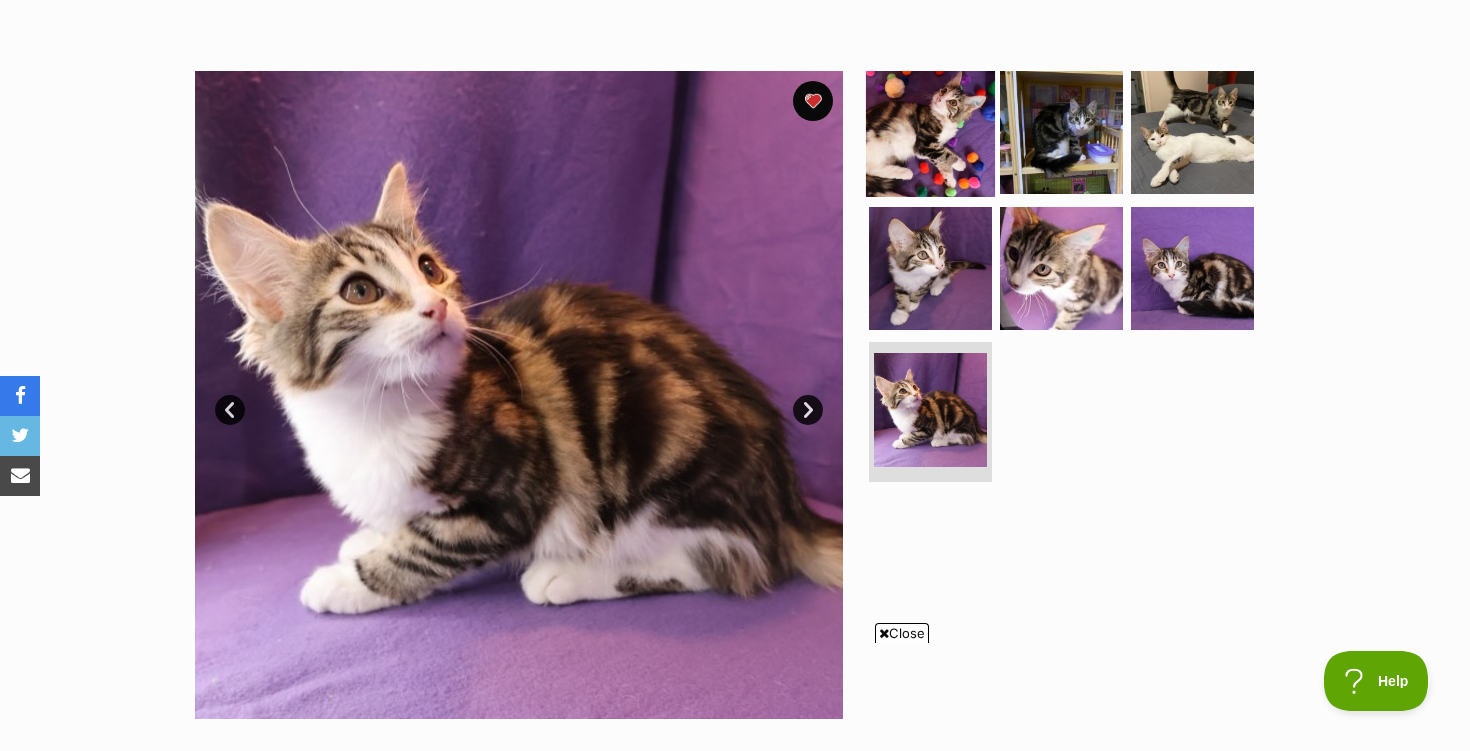click at bounding box center [930, 132] 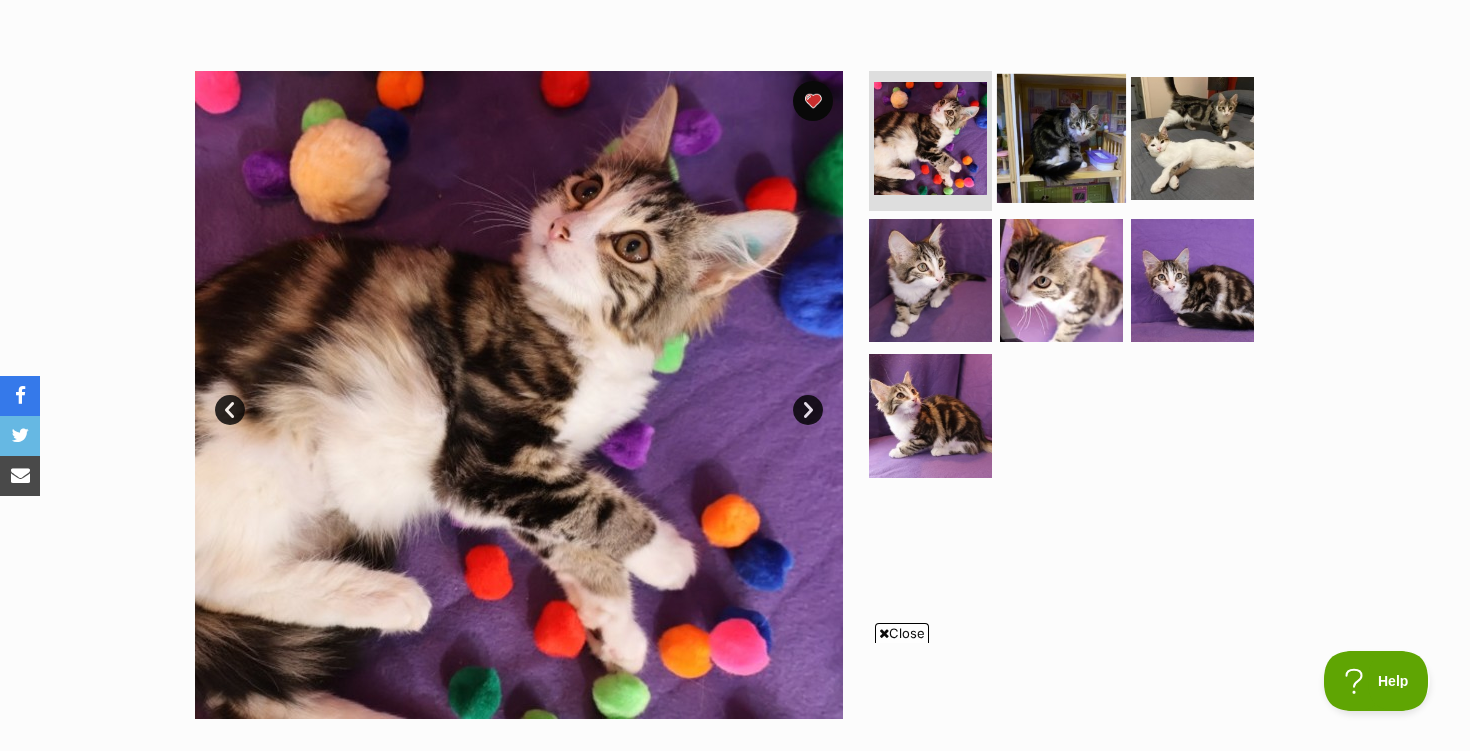 click at bounding box center (1061, 138) 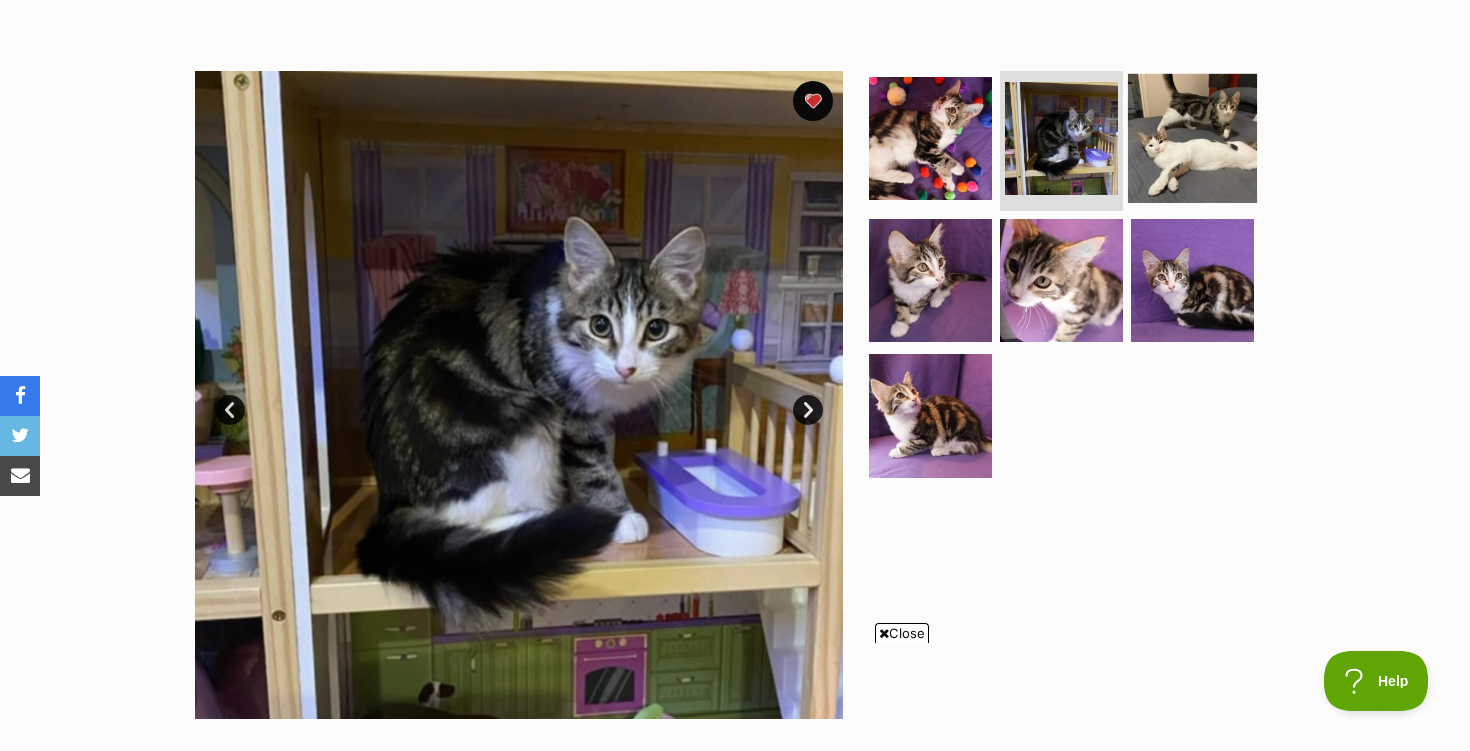 click at bounding box center (1192, 138) 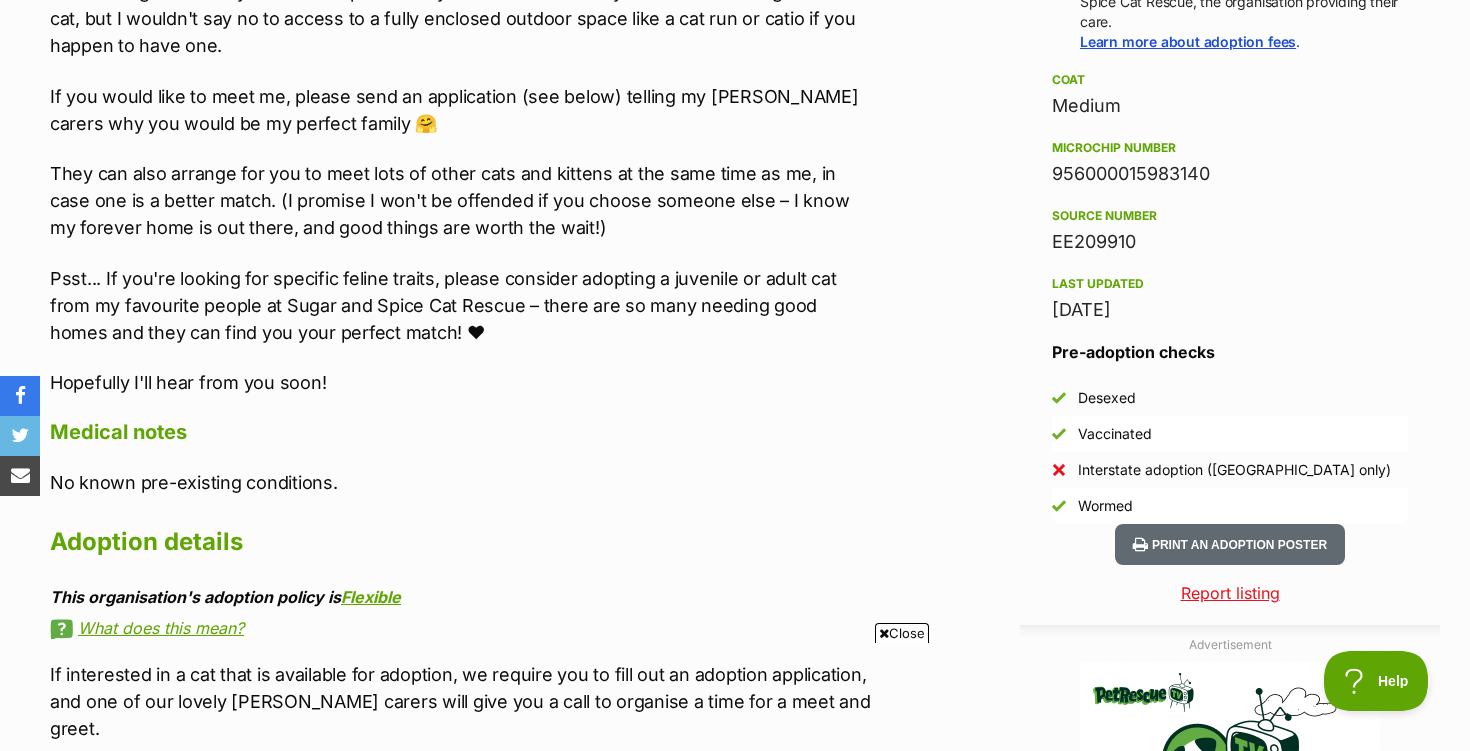 scroll, scrollTop: 1556, scrollLeft: 0, axis: vertical 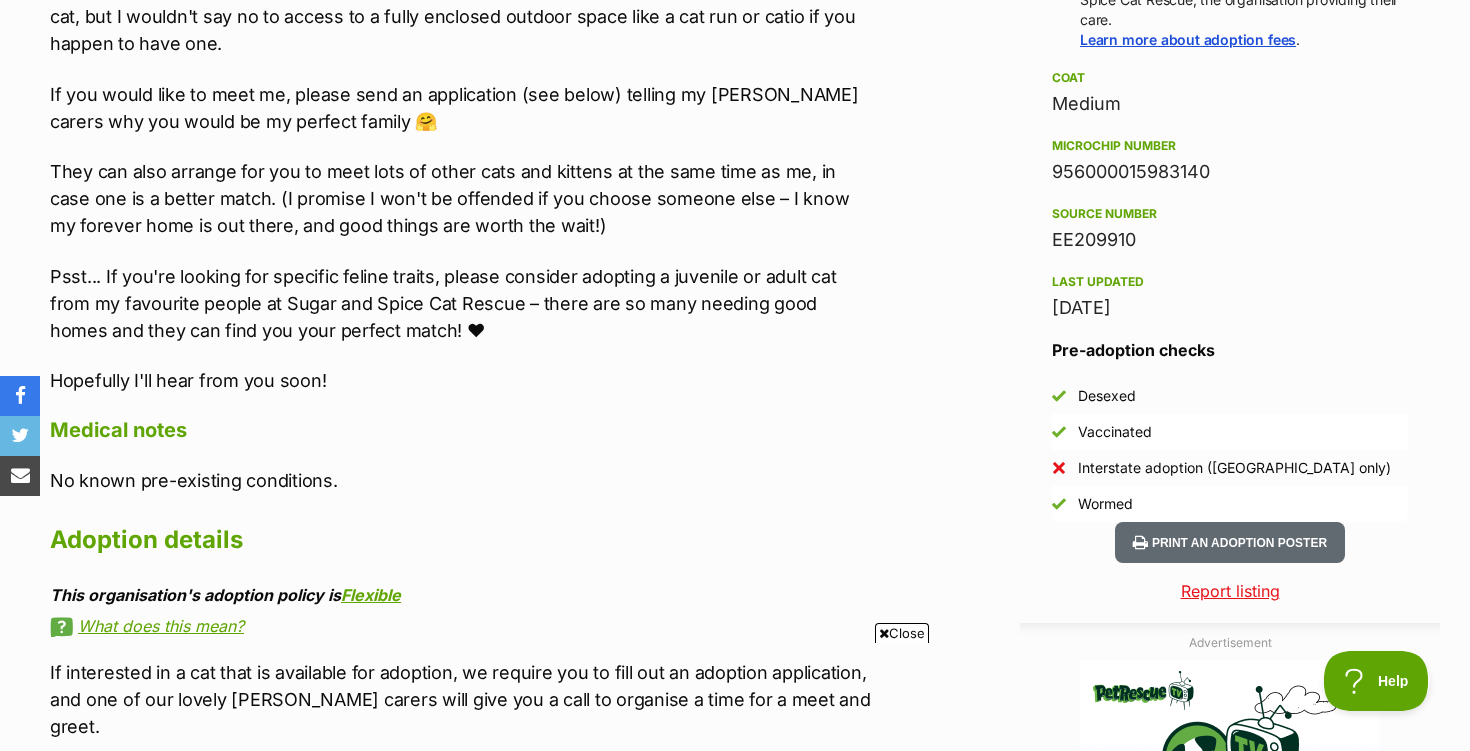 click on "Hi! I'm Eavesdrop (Eavie for short!), and I'm looking for the perfect home with a family who will keep me safe and love me forever 😸
I'm cute, playful and cuddly... everything you could possibly want in a kitten!
I get along with all of my siblings, and would thrive in a home with other friendly cats, and maybe even a gentle pup. If I'm to be your only fur baby, though, that's fine too – as long as you're around to give me all the affection I need! 🥰
I am fully vet-worked – desexed, microchipped, and have had my first vaccination –and I have been treated for pesky fleas and icky worms. I am also litter trained (though I am still very young, so please make sure I know where my litter tray is and be patient with me if I have any accidents).
I am looking for a family that will keep me safely indoors and am very content with being an indoor cat, but I wouldn't say no to access to a fully enclosed outdoor space like a cat run or catio if you happen to have one." at bounding box center [463, 17] 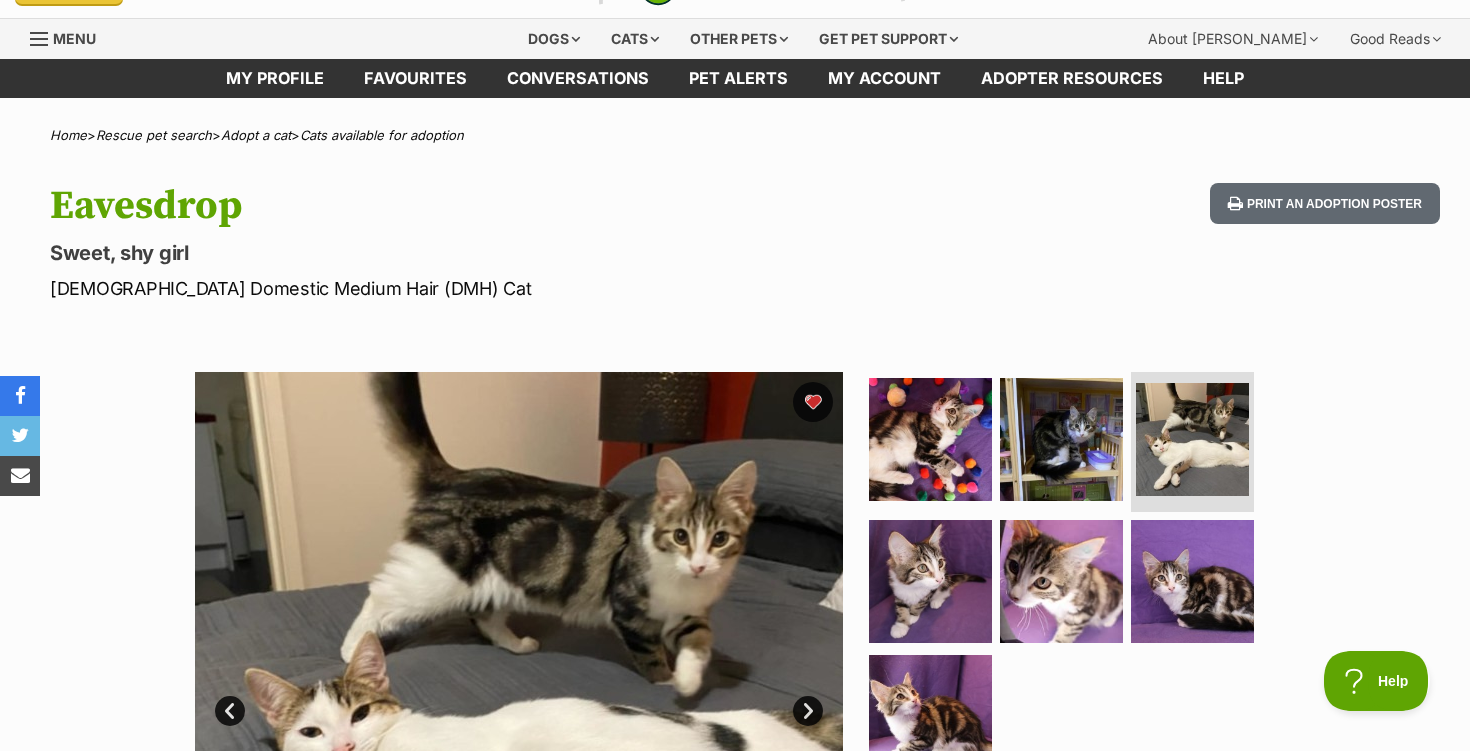 scroll, scrollTop: 0, scrollLeft: 0, axis: both 